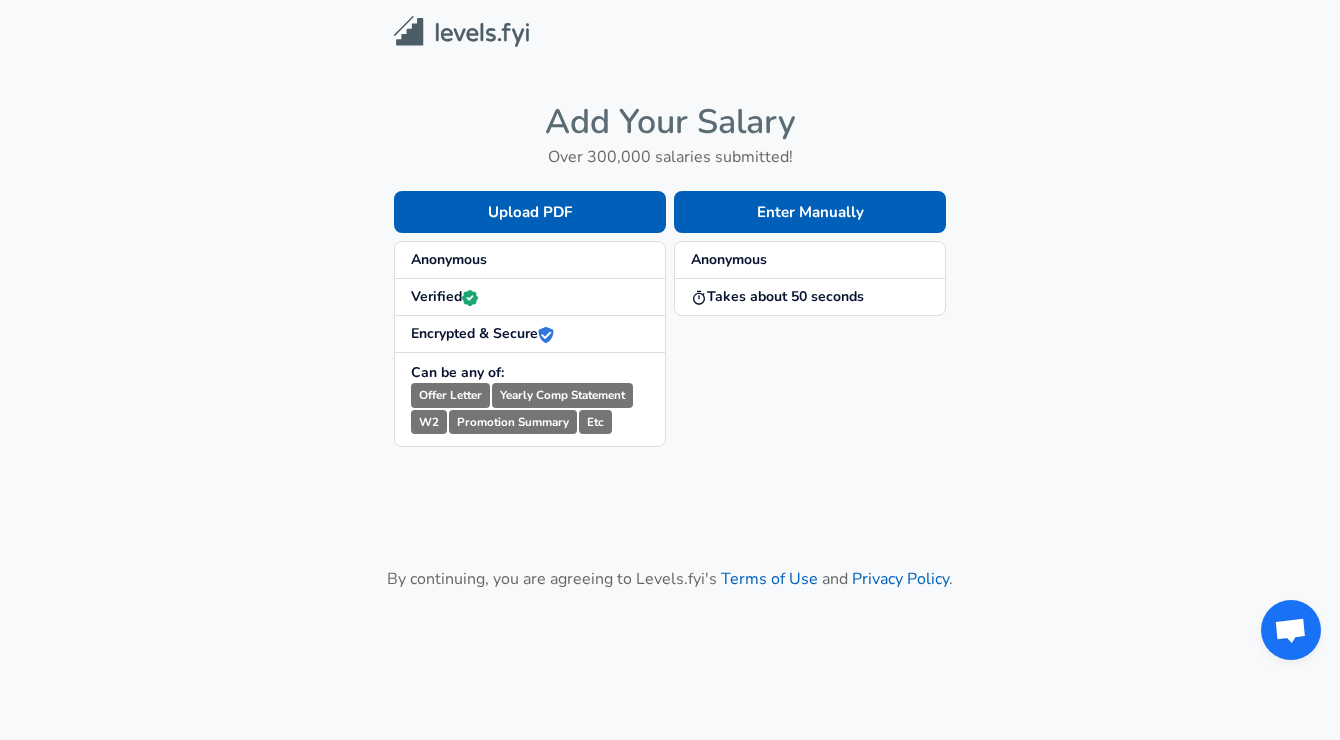 scroll, scrollTop: 0, scrollLeft: 0, axis: both 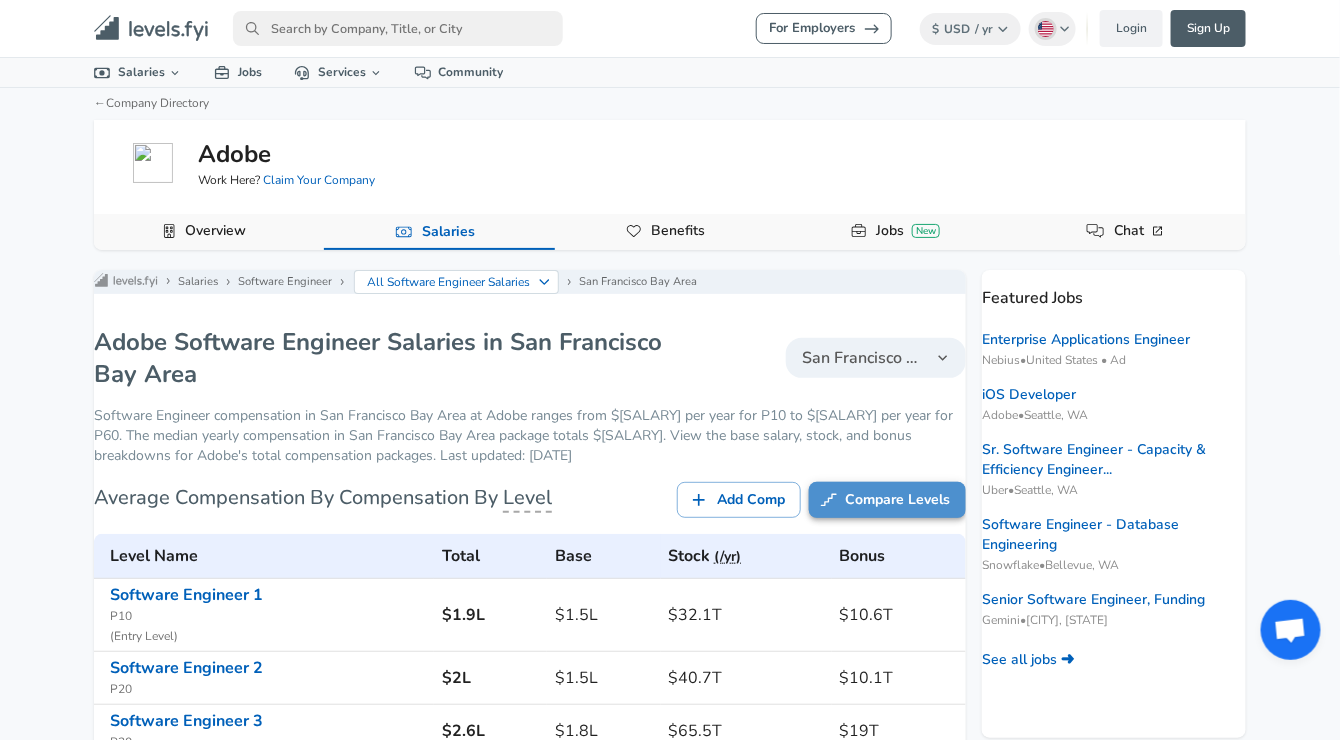 click on "Compare Levels" at bounding box center (887, 500) 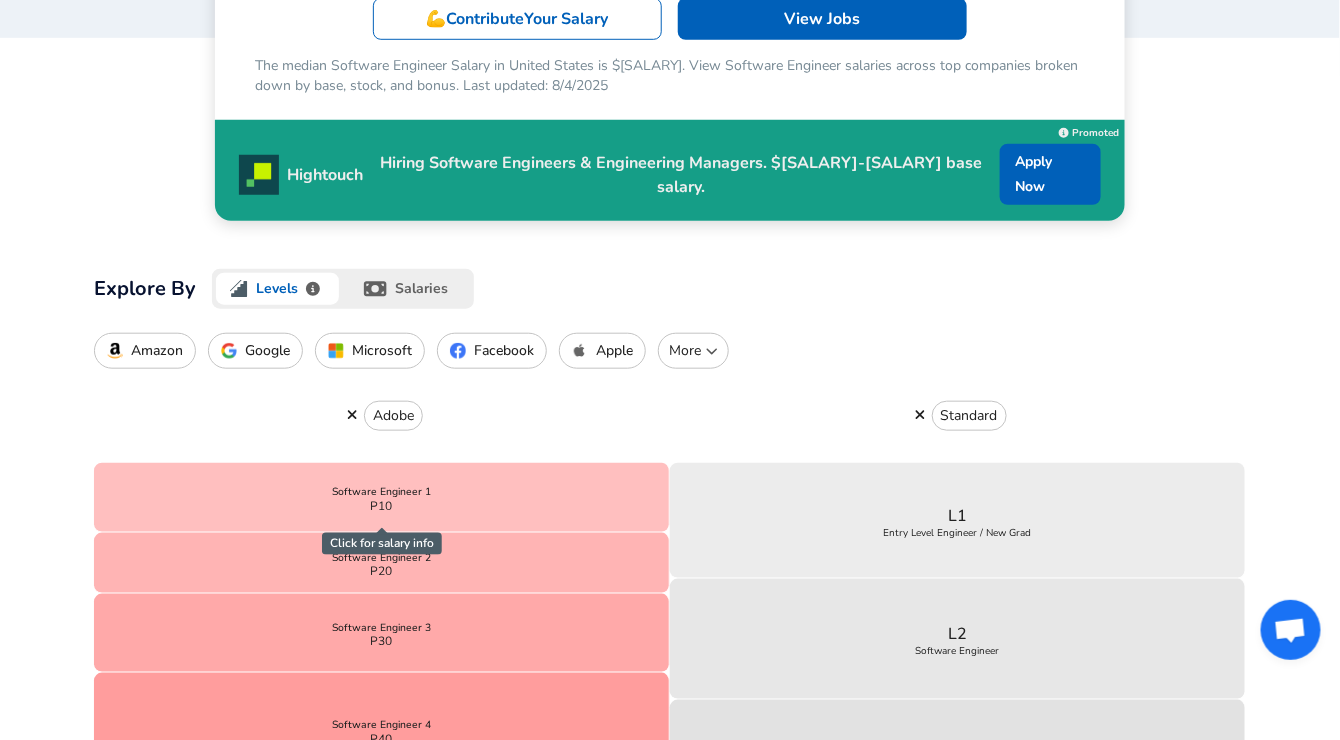 scroll, scrollTop: 505, scrollLeft: 0, axis: vertical 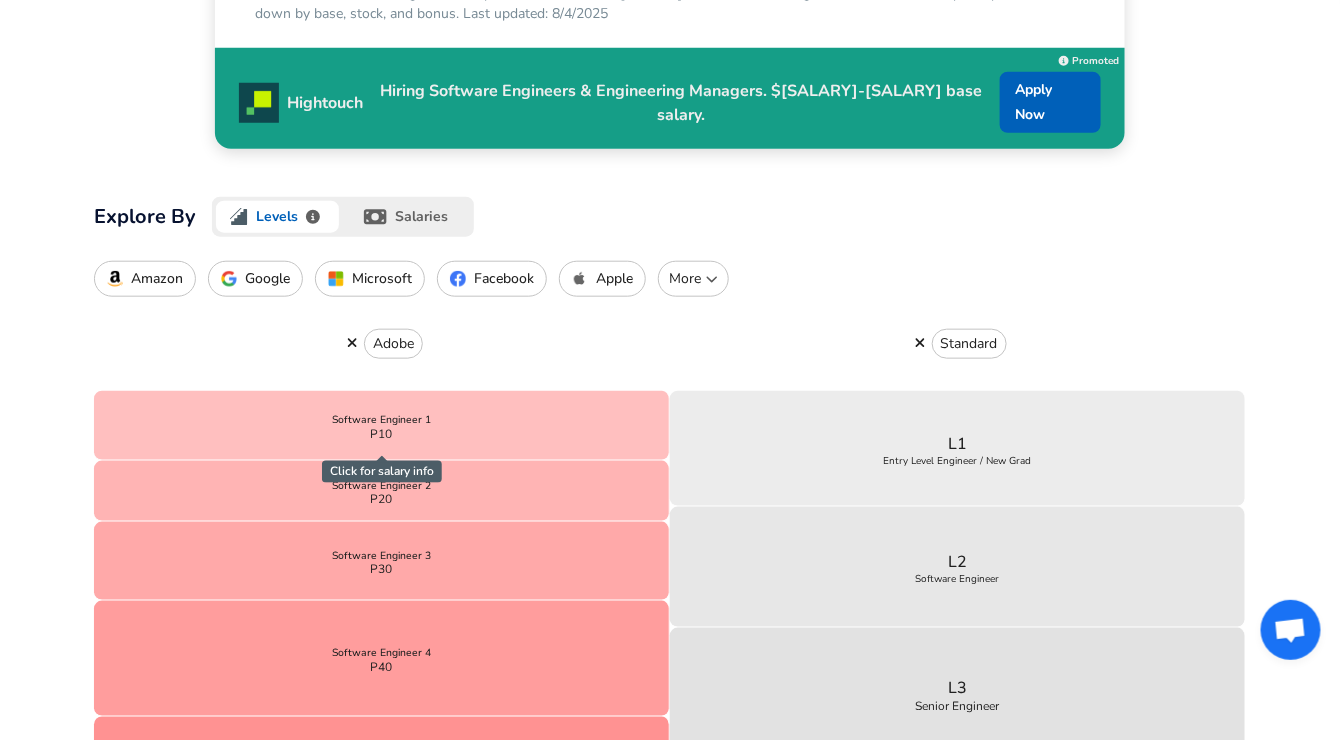 click on "More" at bounding box center [693, 279] 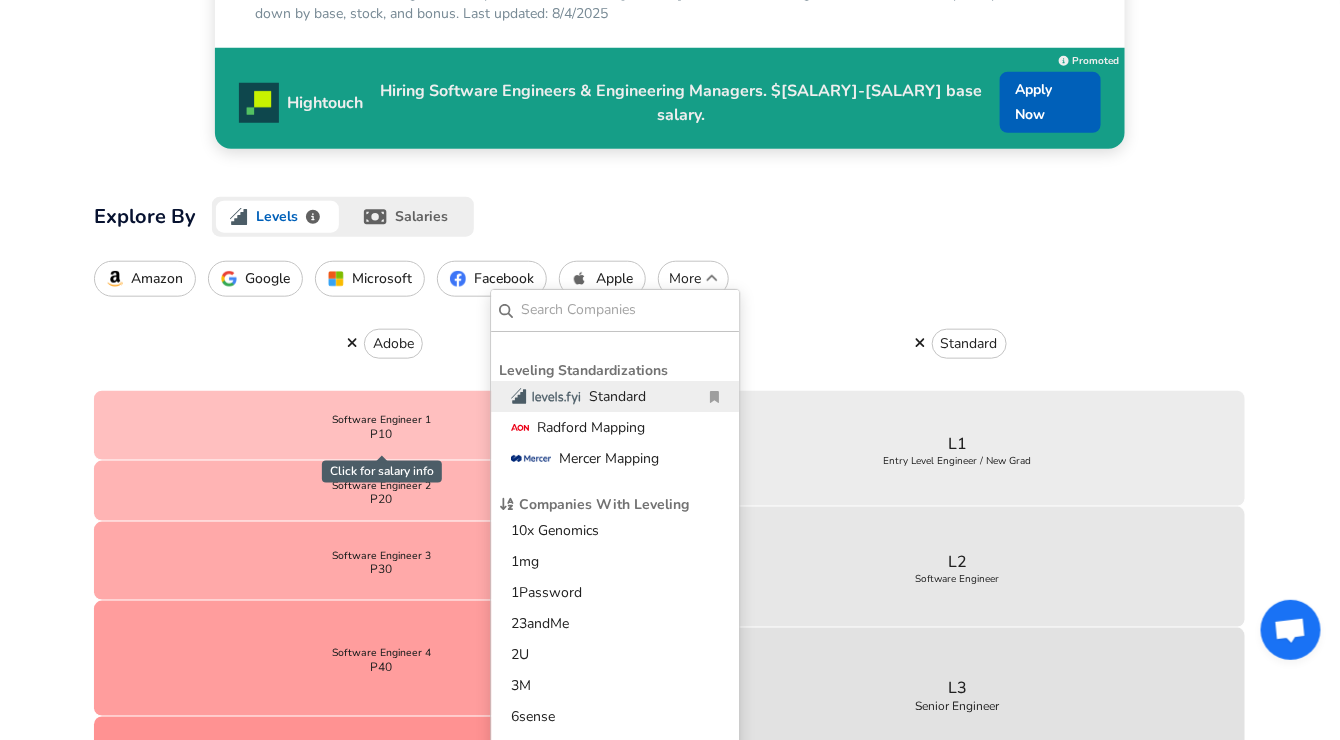 click at bounding box center [626, 310] 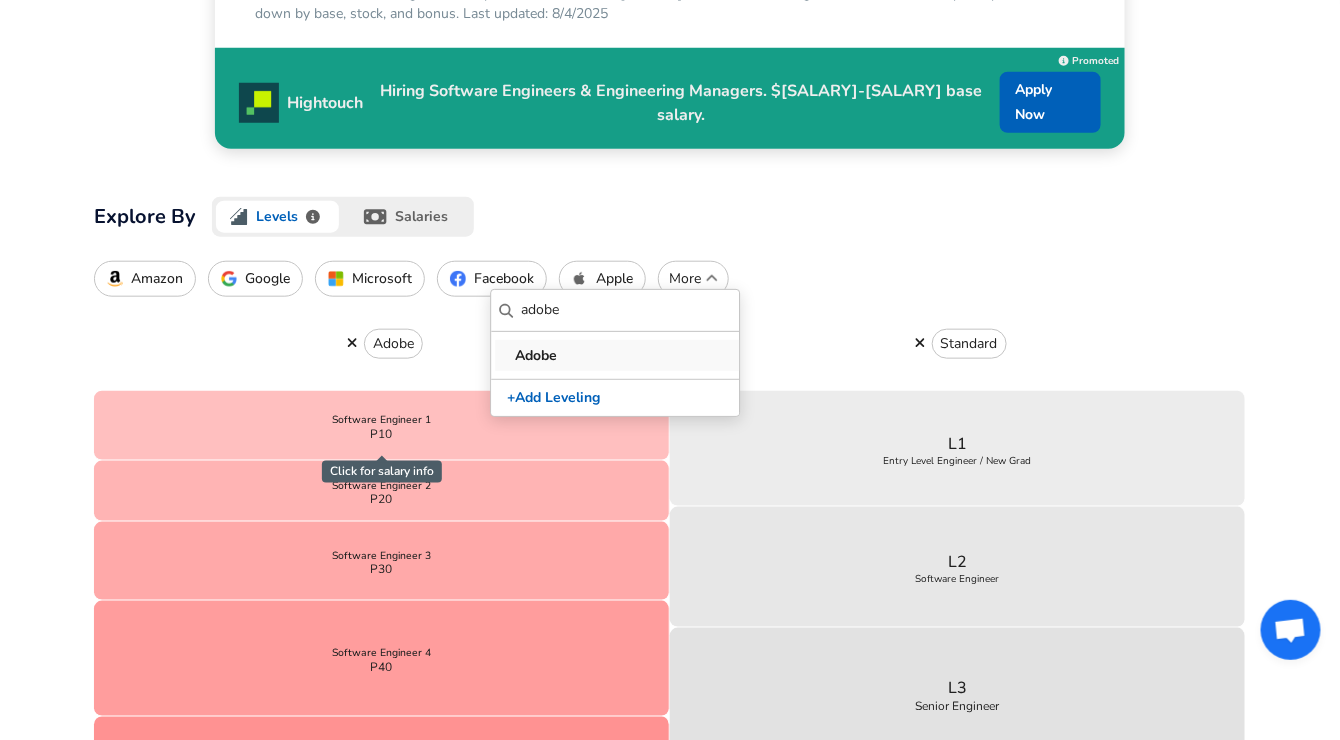 type on "adobe" 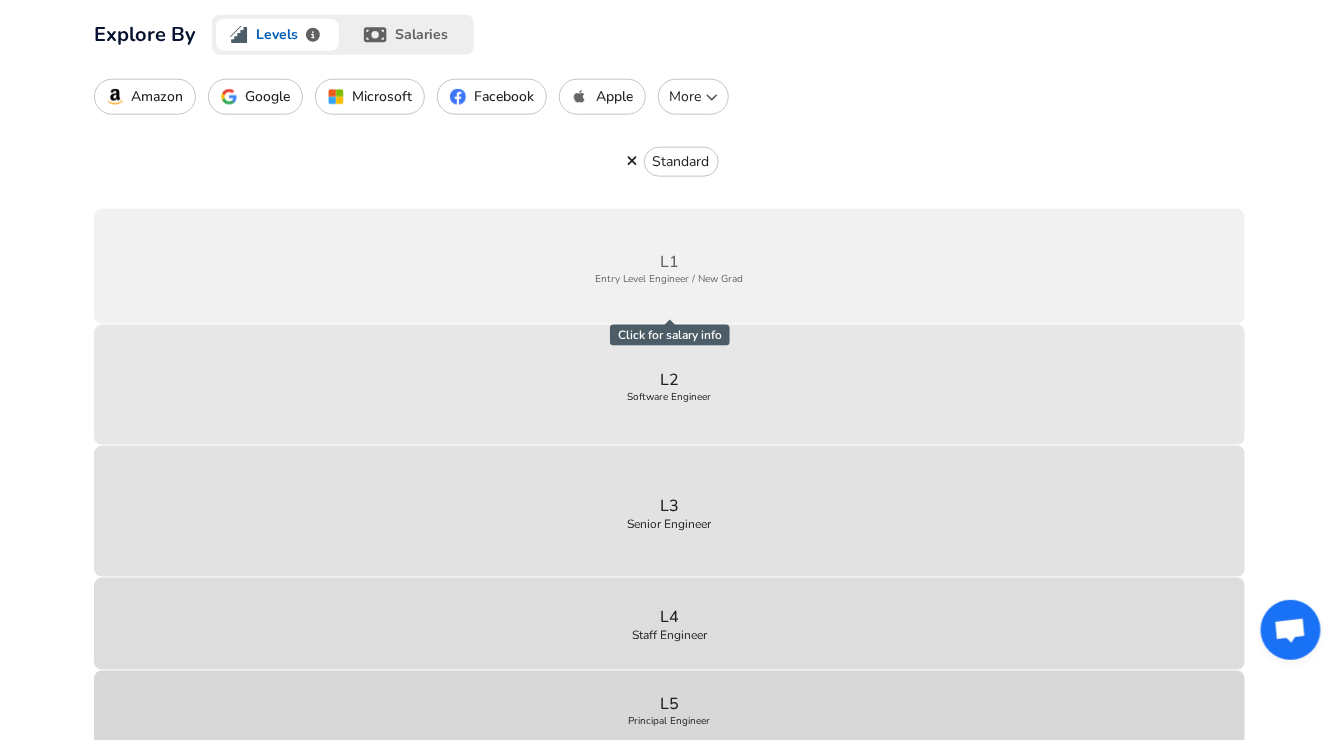 scroll, scrollTop: 685, scrollLeft: 0, axis: vertical 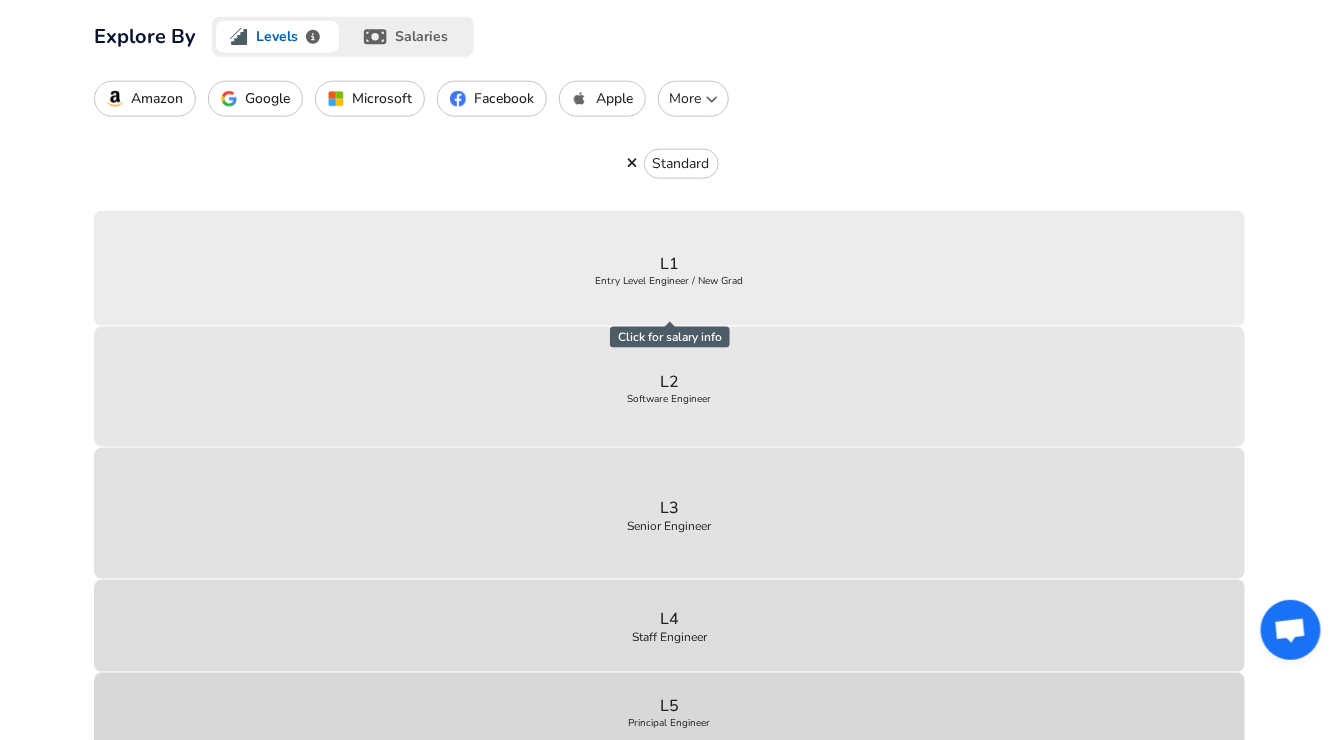 click 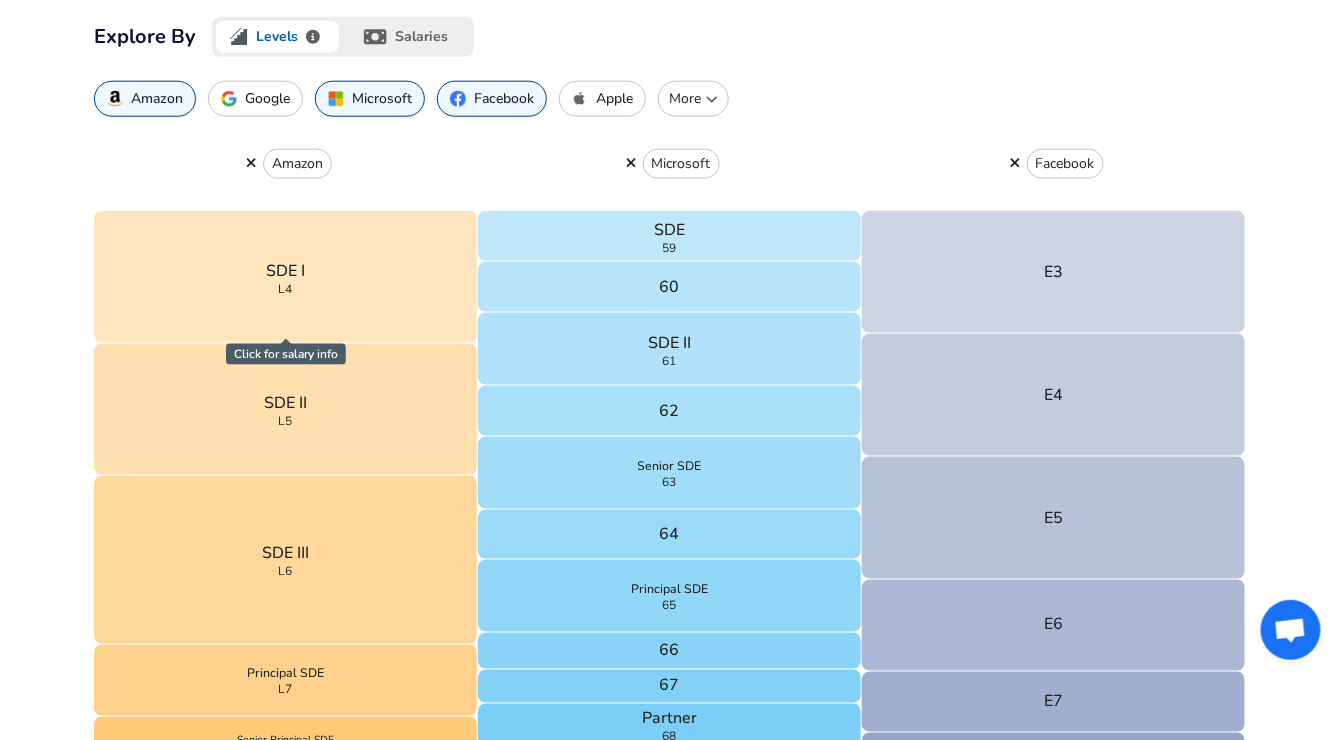 click 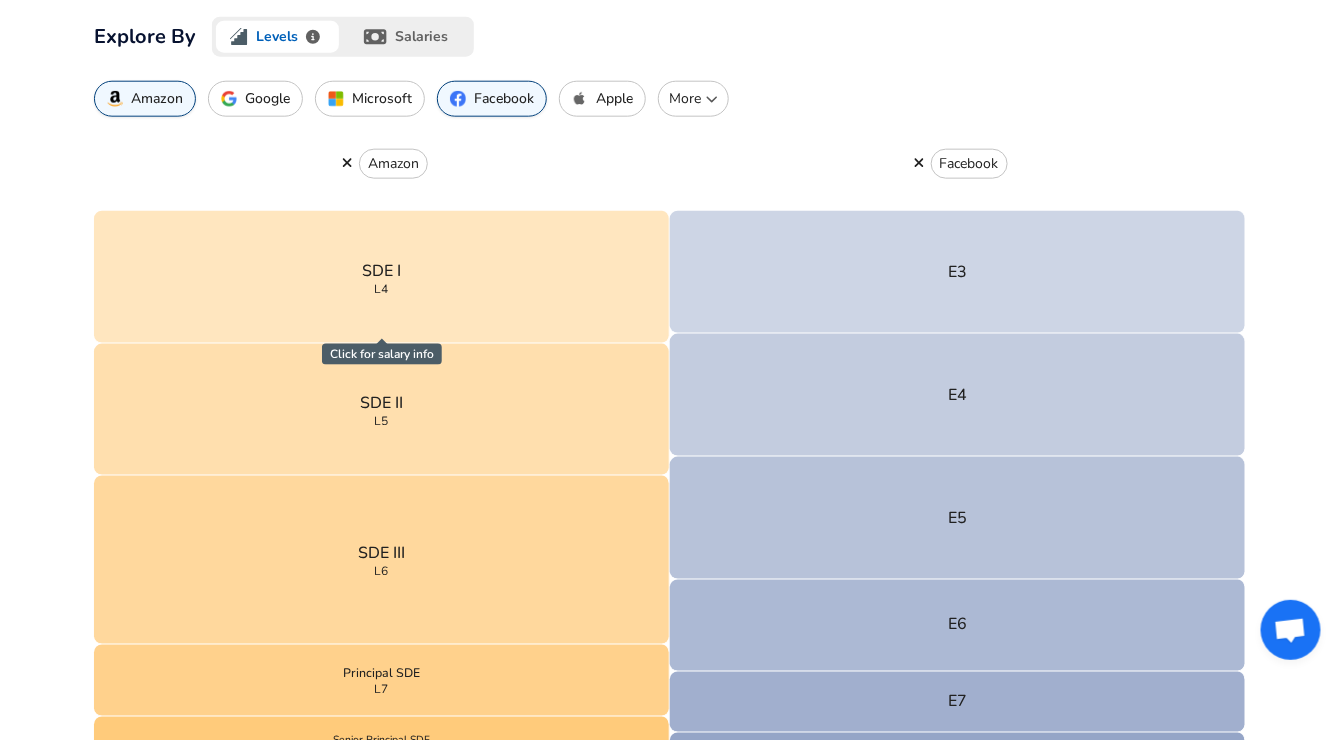 click on "More" at bounding box center [693, 99] 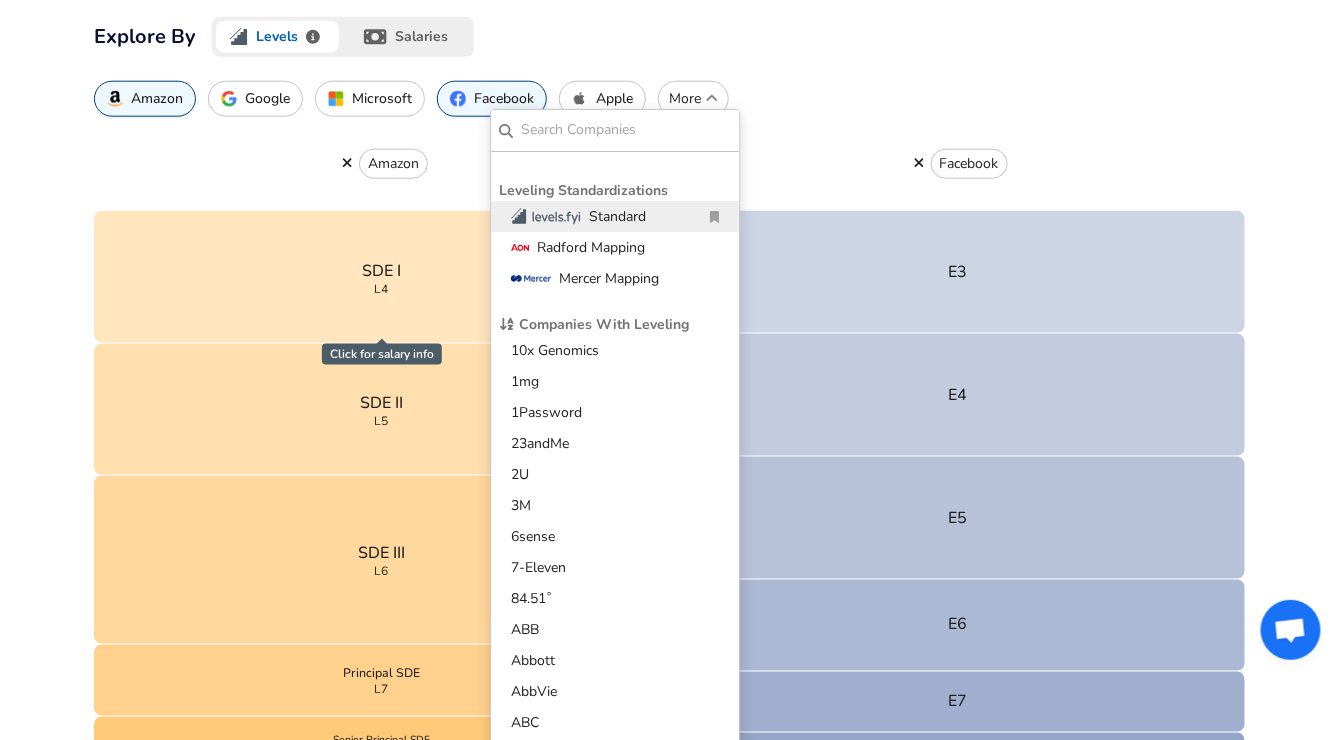 click at bounding box center [626, 130] 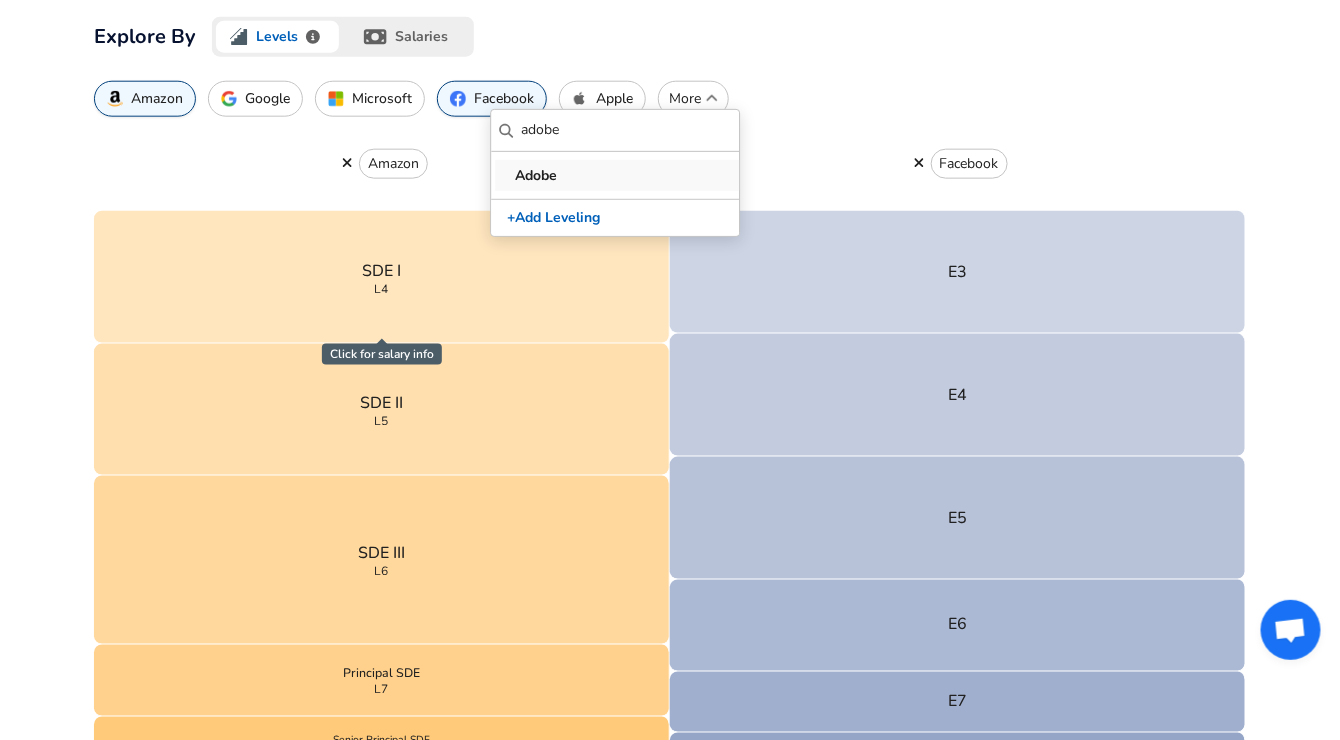 type on "adobe" 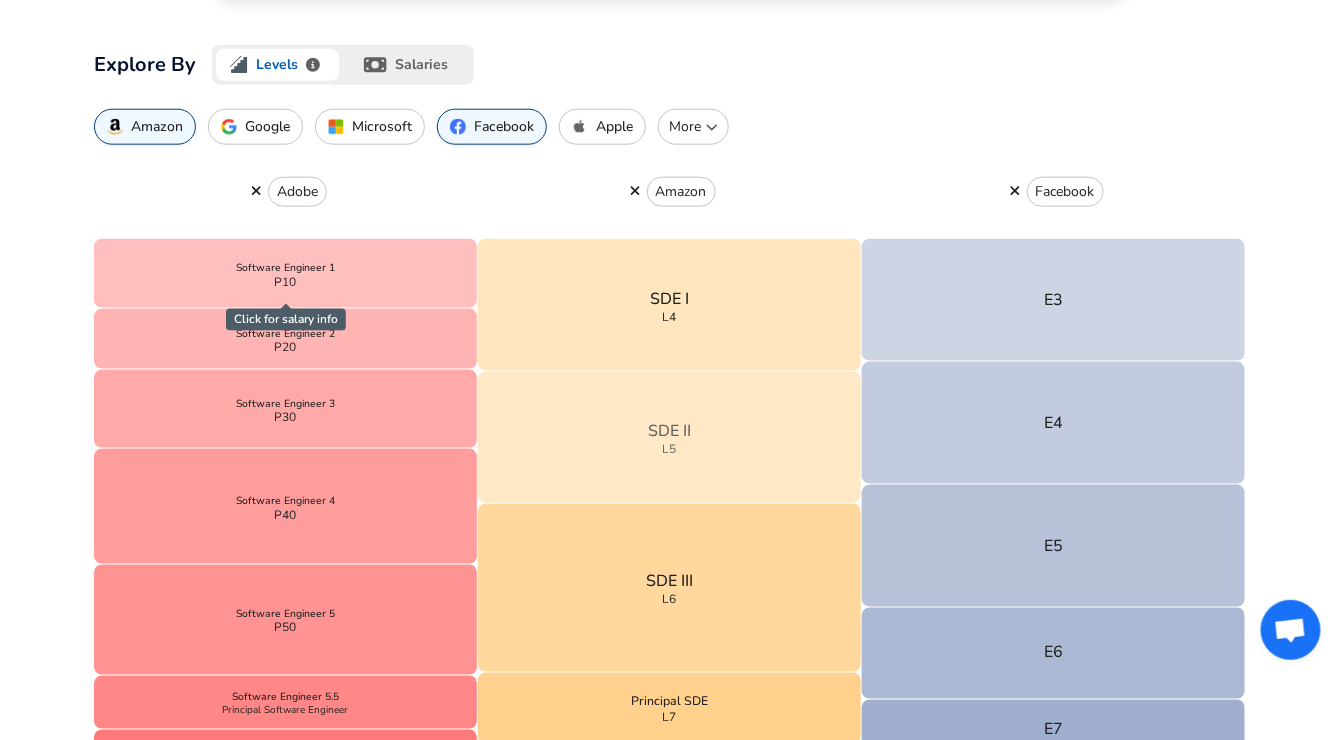scroll, scrollTop: 590, scrollLeft: 0, axis: vertical 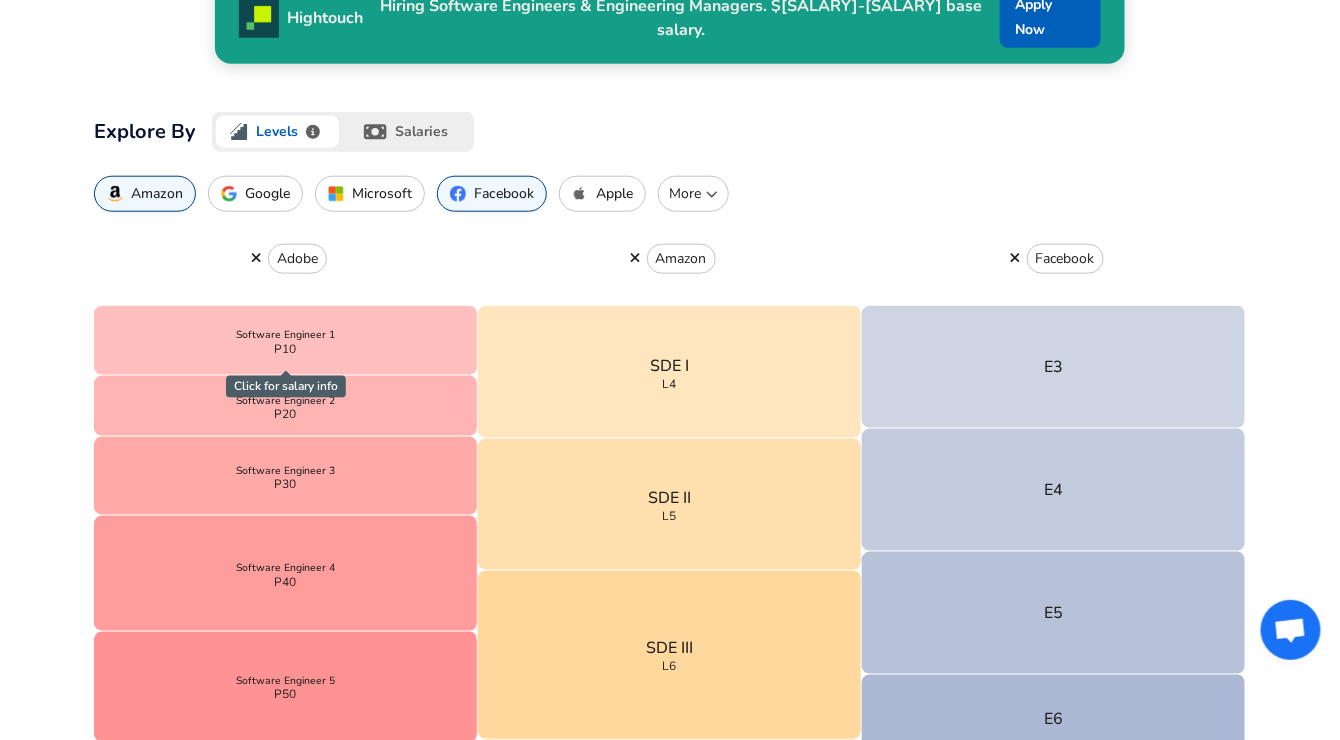 click on "More" at bounding box center [693, 194] 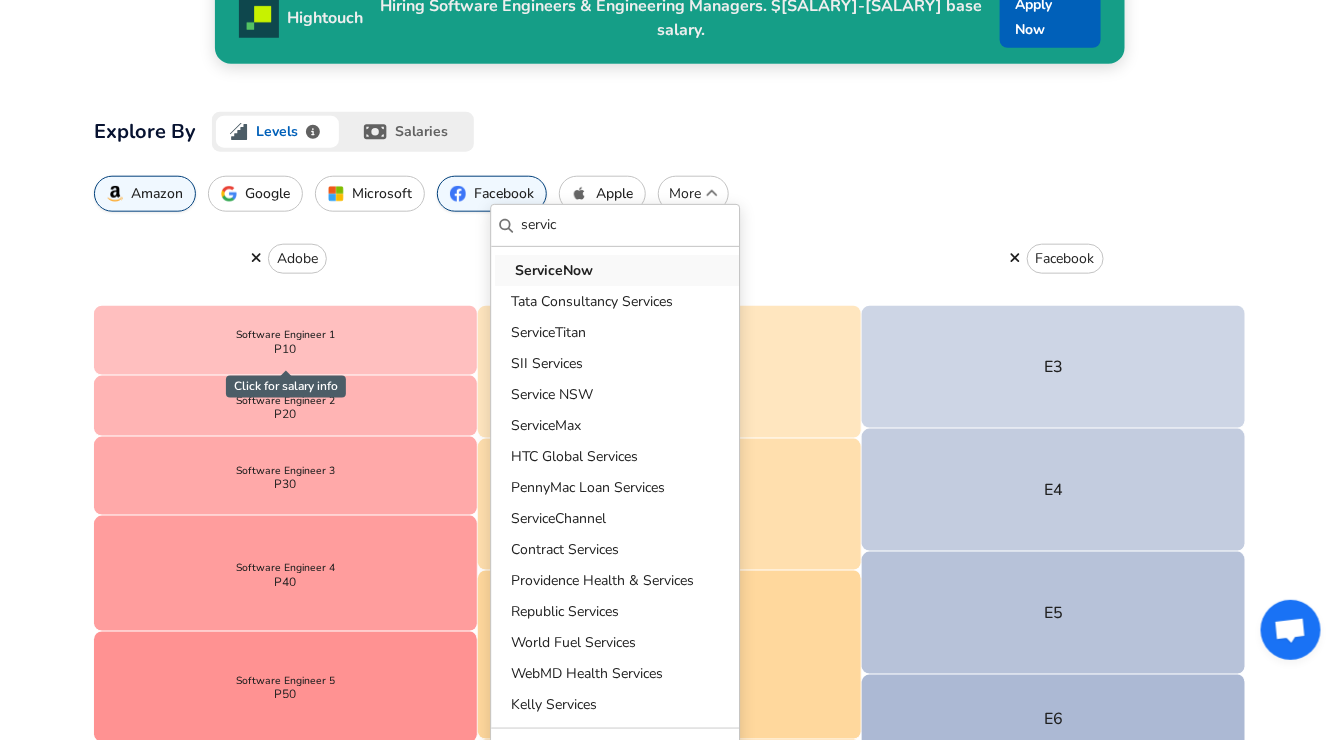 type on "servic" 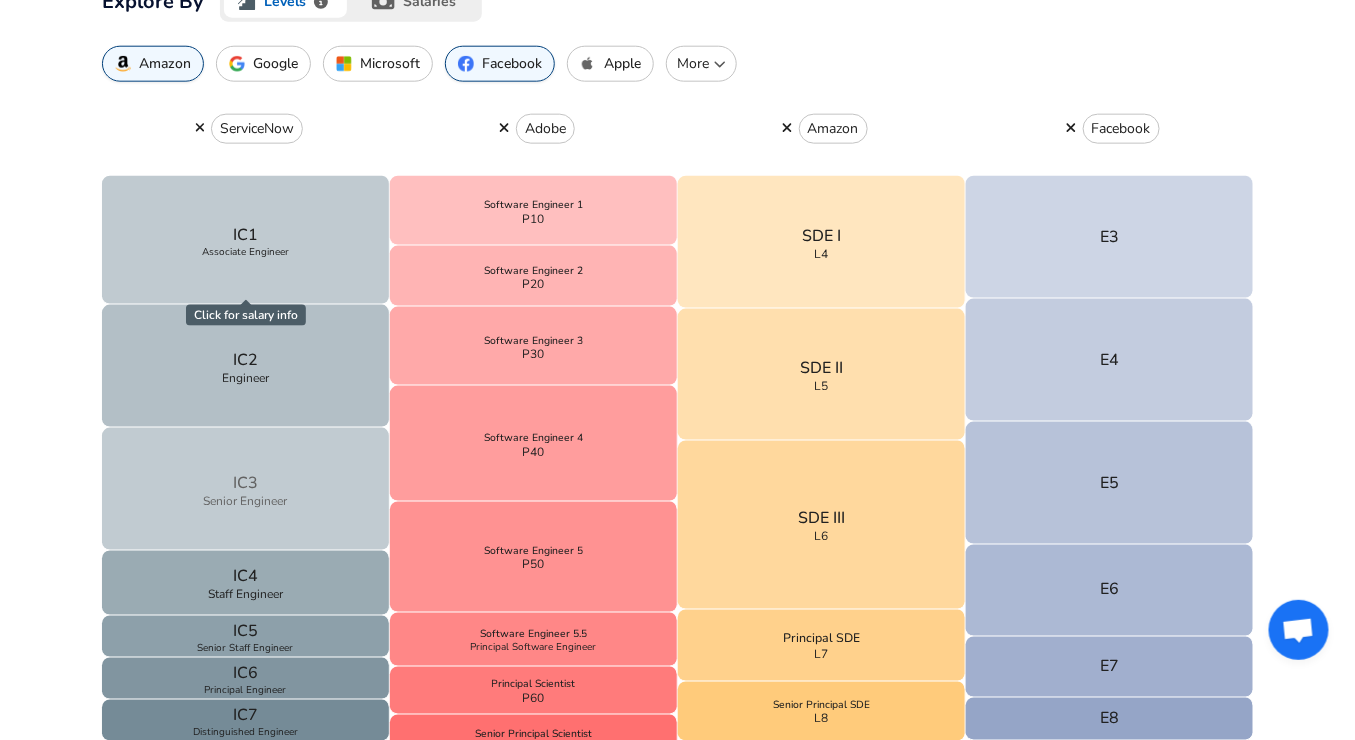 scroll, scrollTop: 723, scrollLeft: 0, axis: vertical 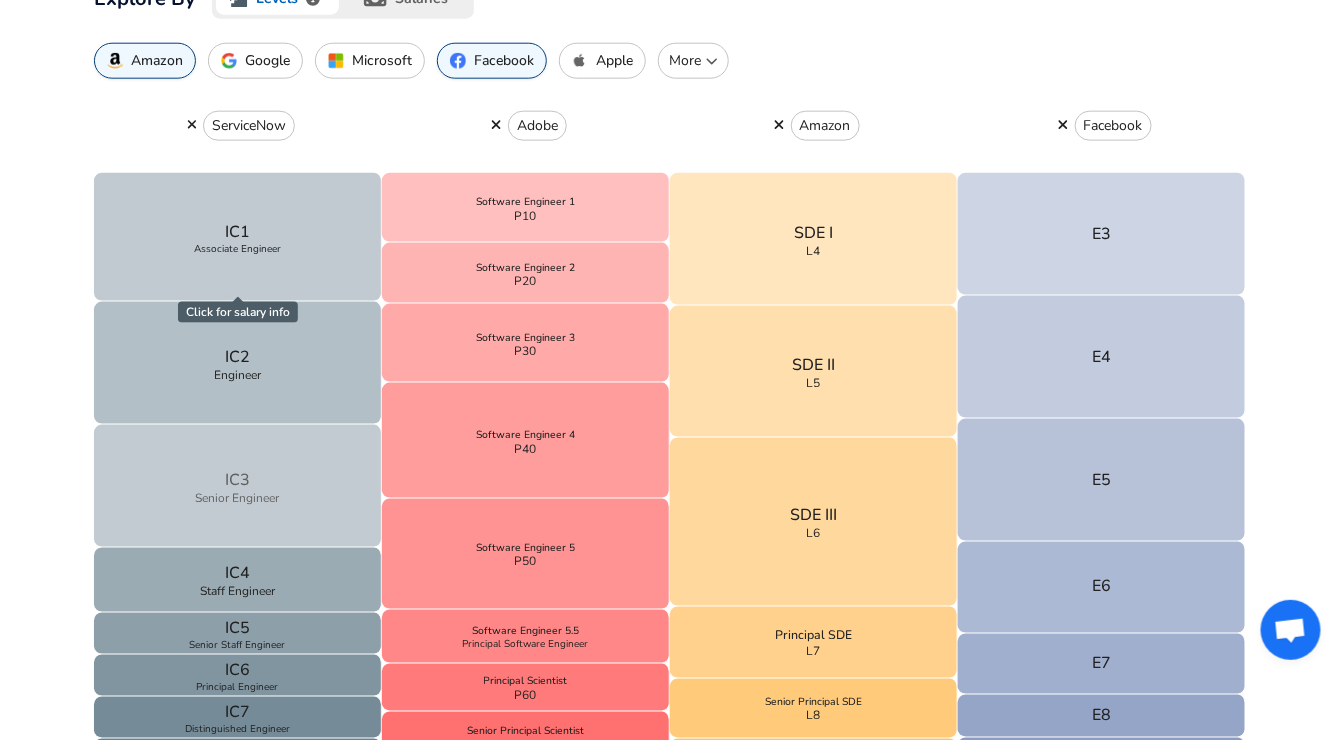 click on "IC3 Senior Engineer" at bounding box center (238, 486) 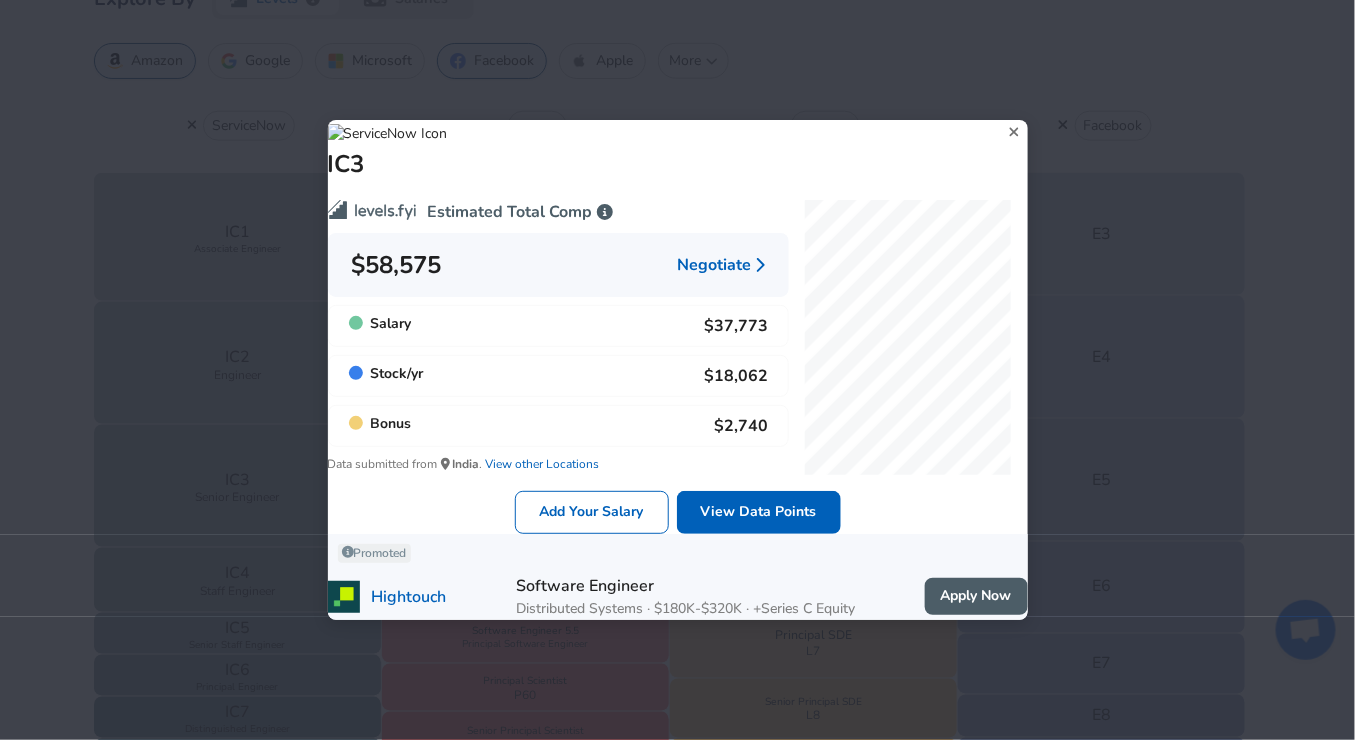 click 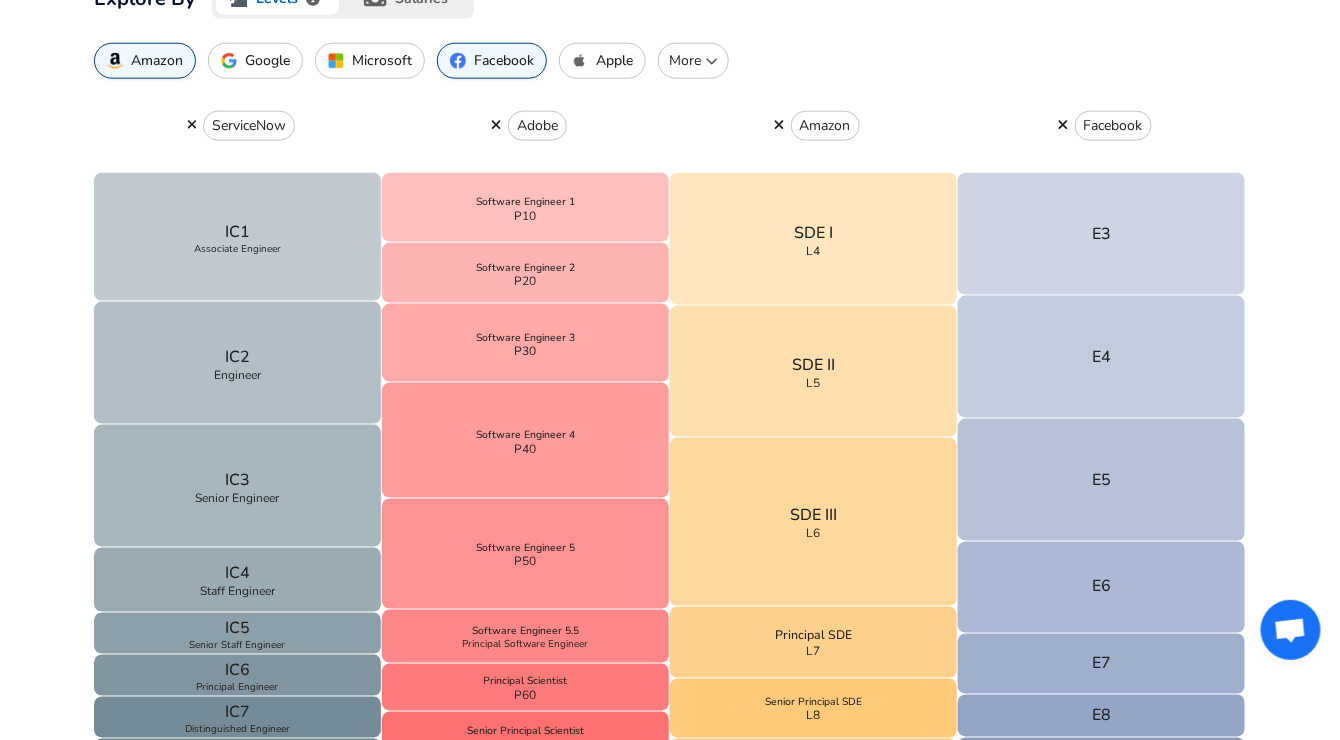 click at bounding box center (1063, 125) 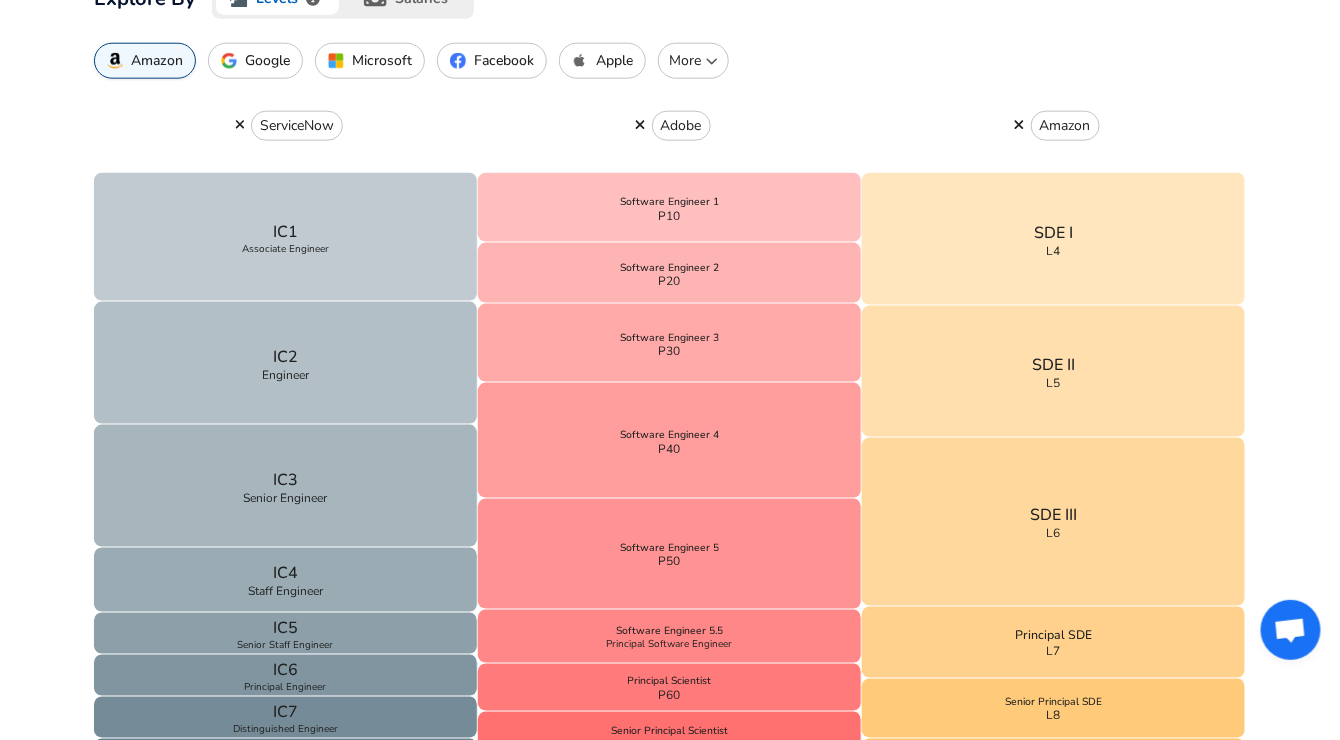 click 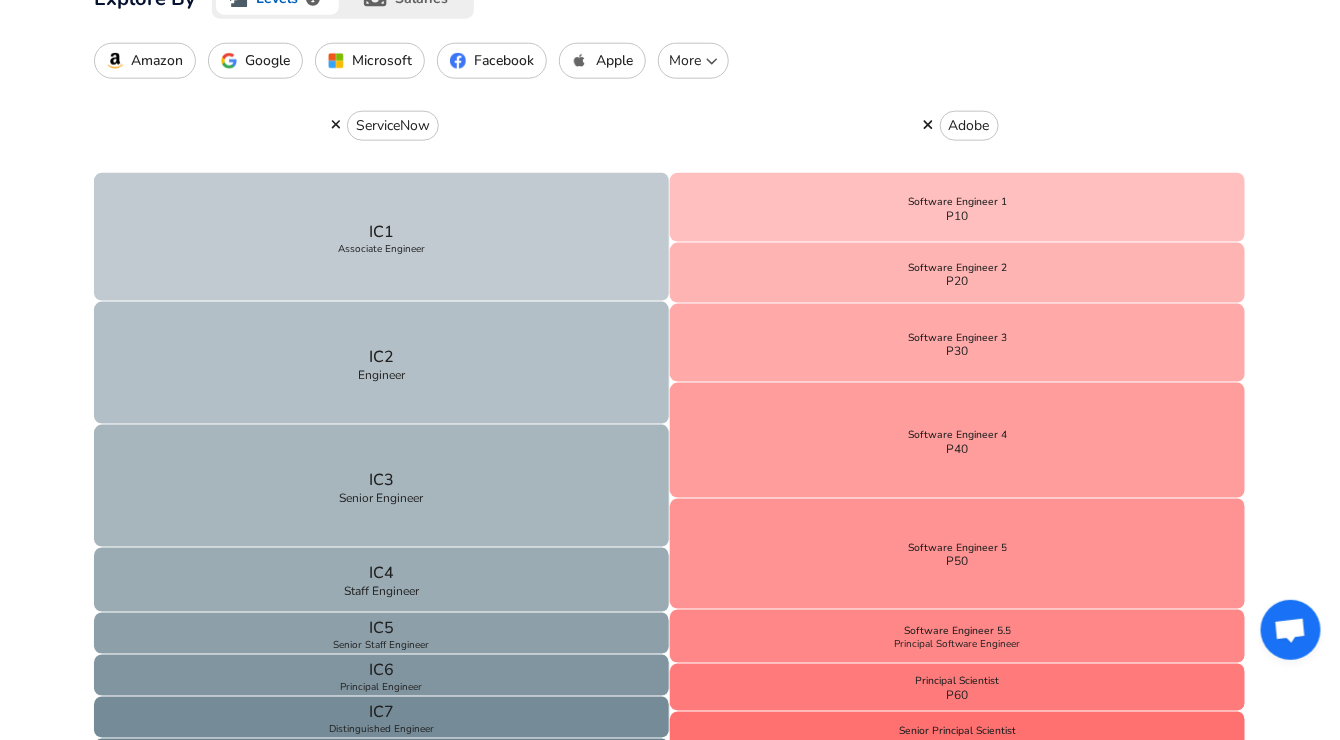 click on "More" at bounding box center [693, 61] 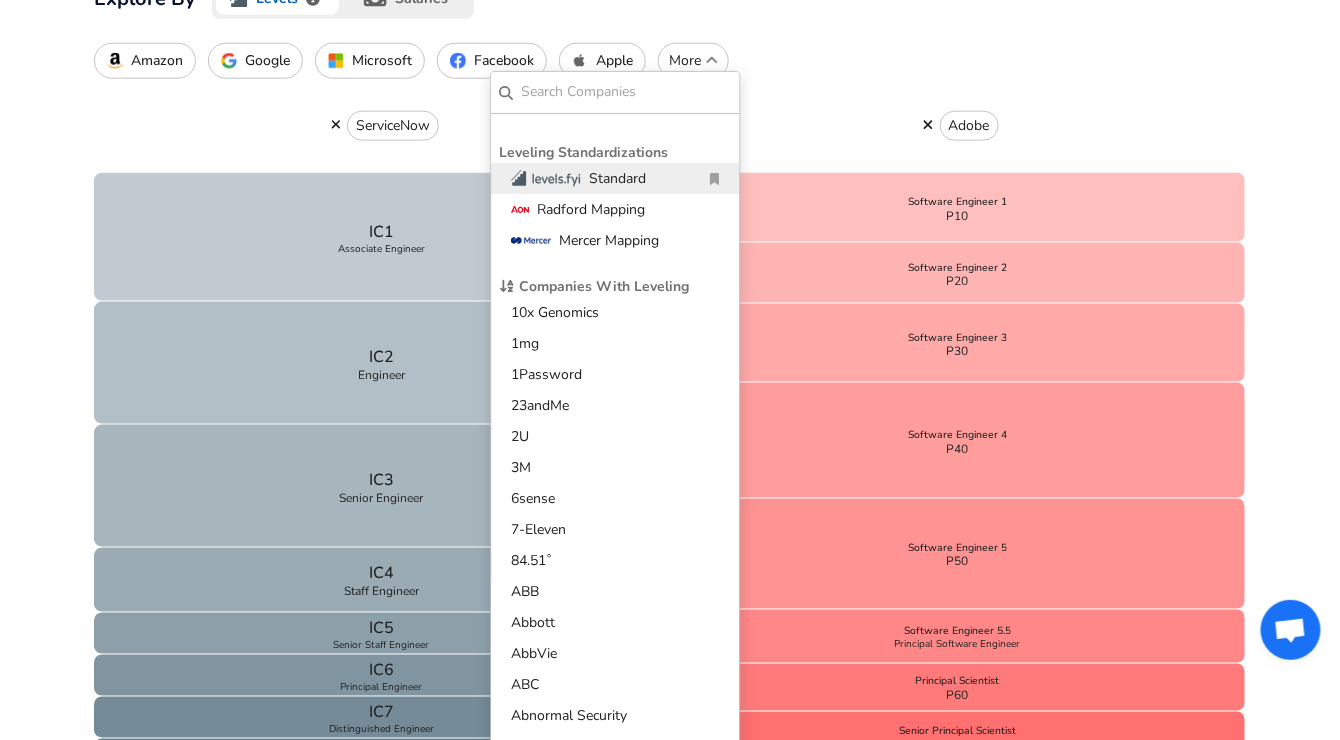 click on "​" at bounding box center [615, 93] 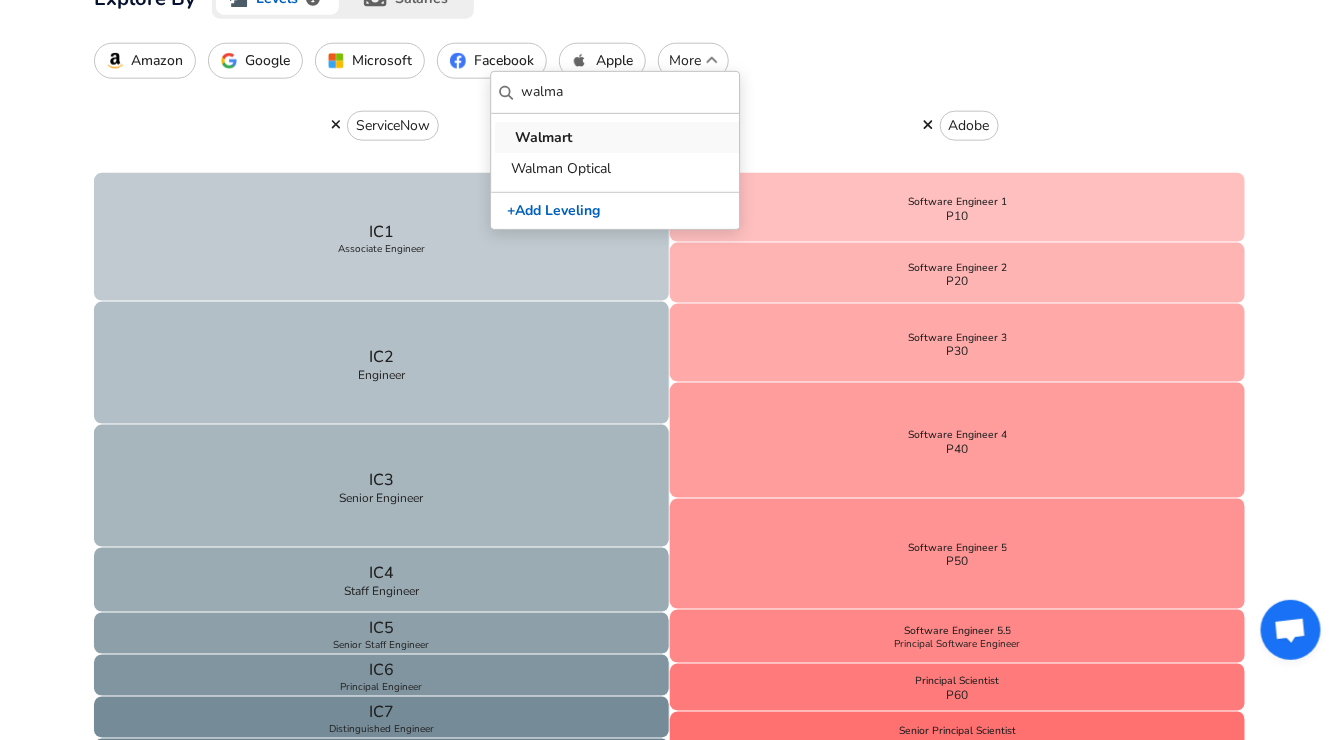 type on "walma" 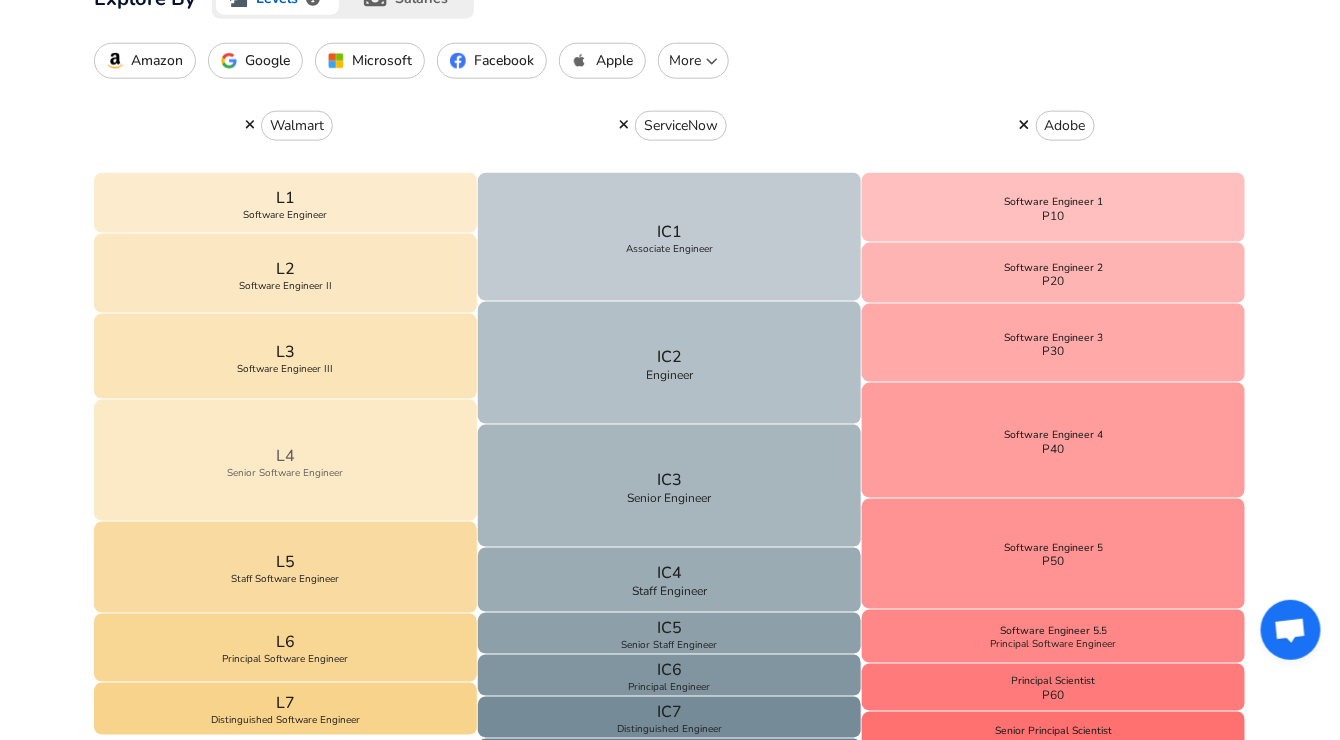 click on "L4 Senior Software Engineer" at bounding box center [286, 461] 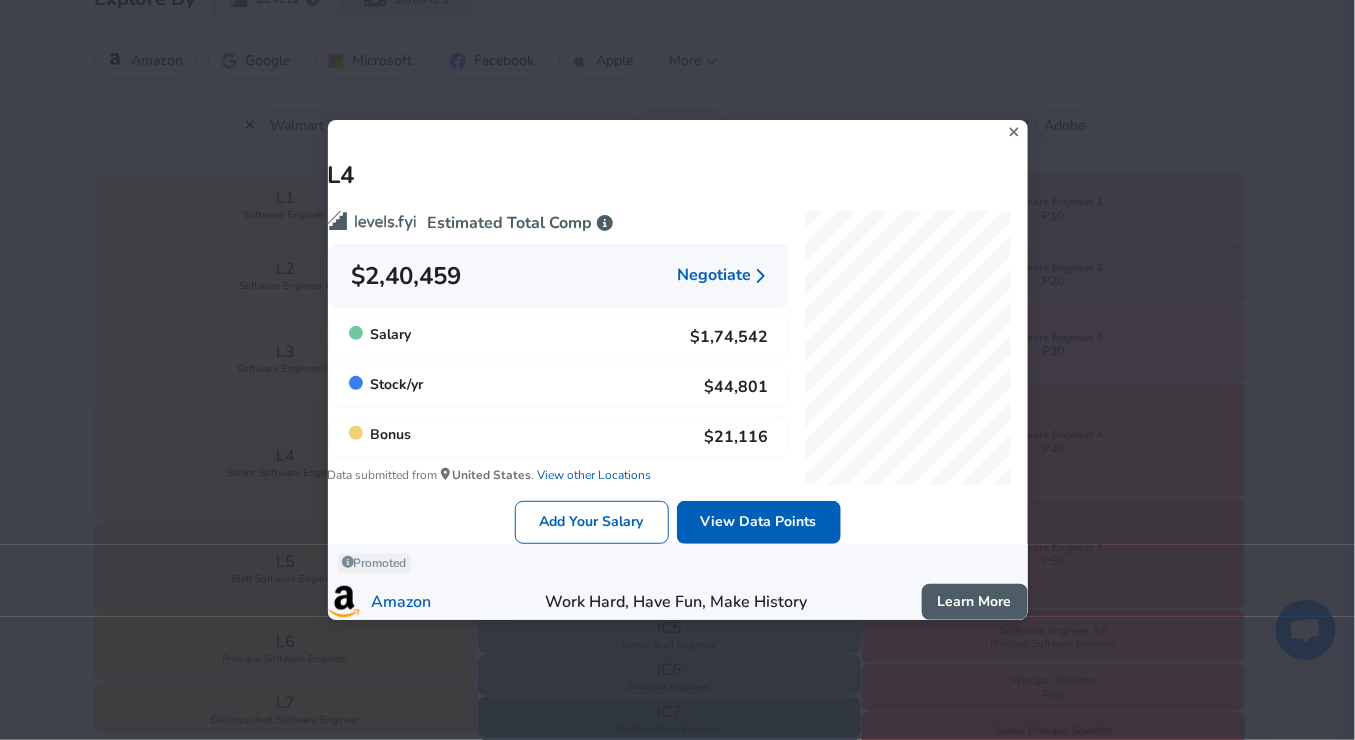 click 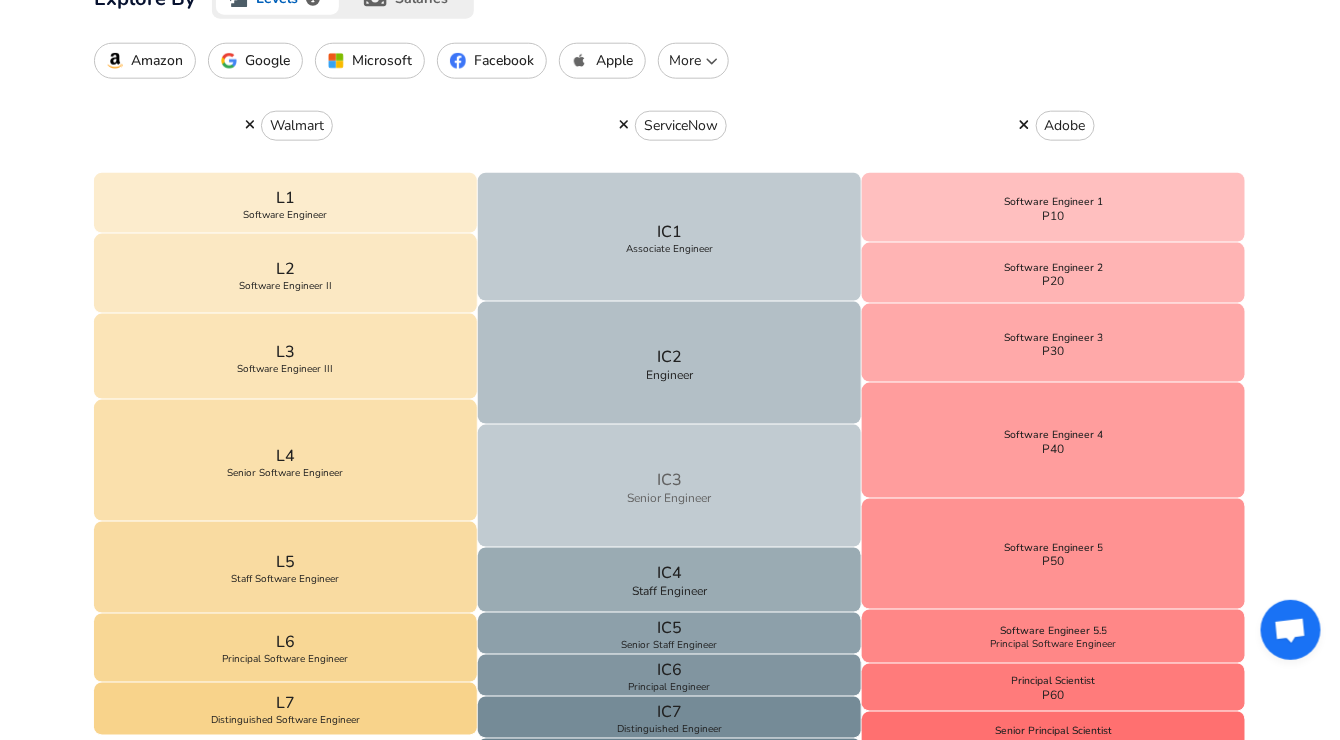 click on "IC3 Senior Engineer" at bounding box center (670, 486) 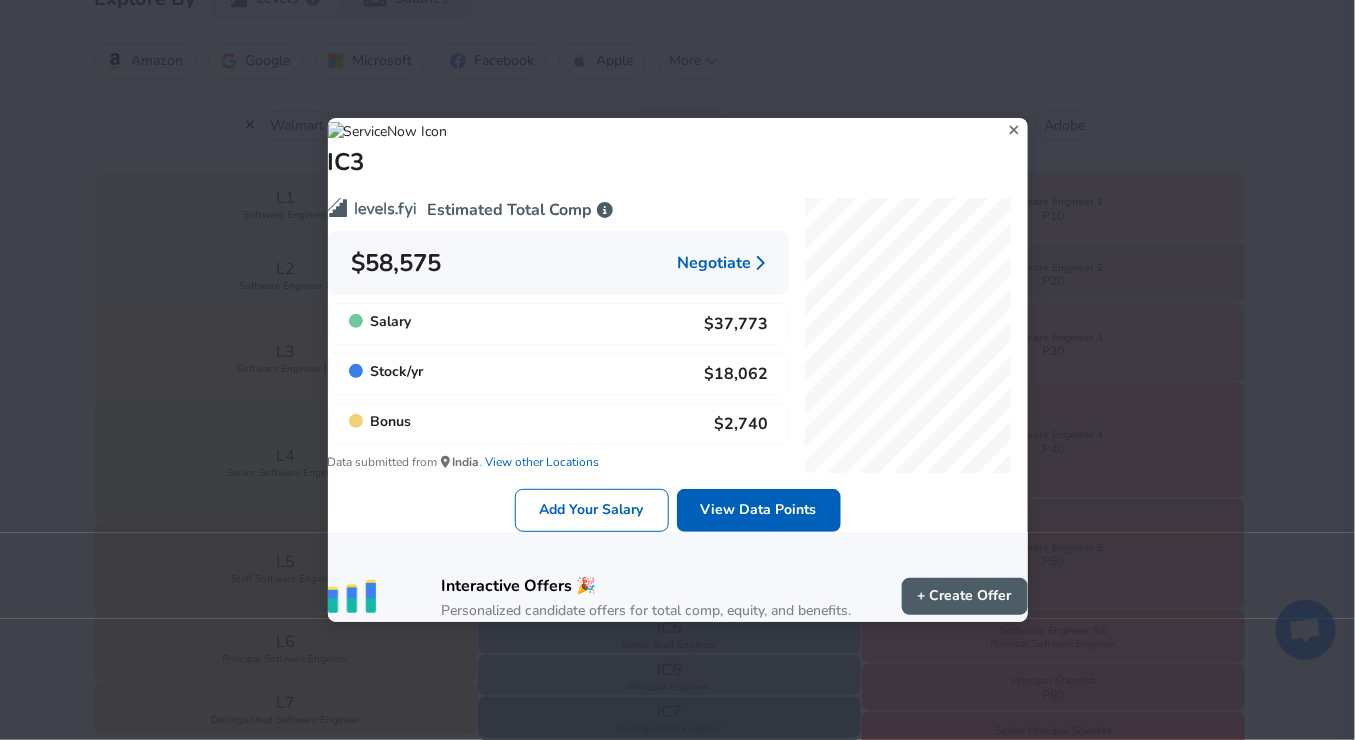 click on "View other Locations" at bounding box center (541, 462) 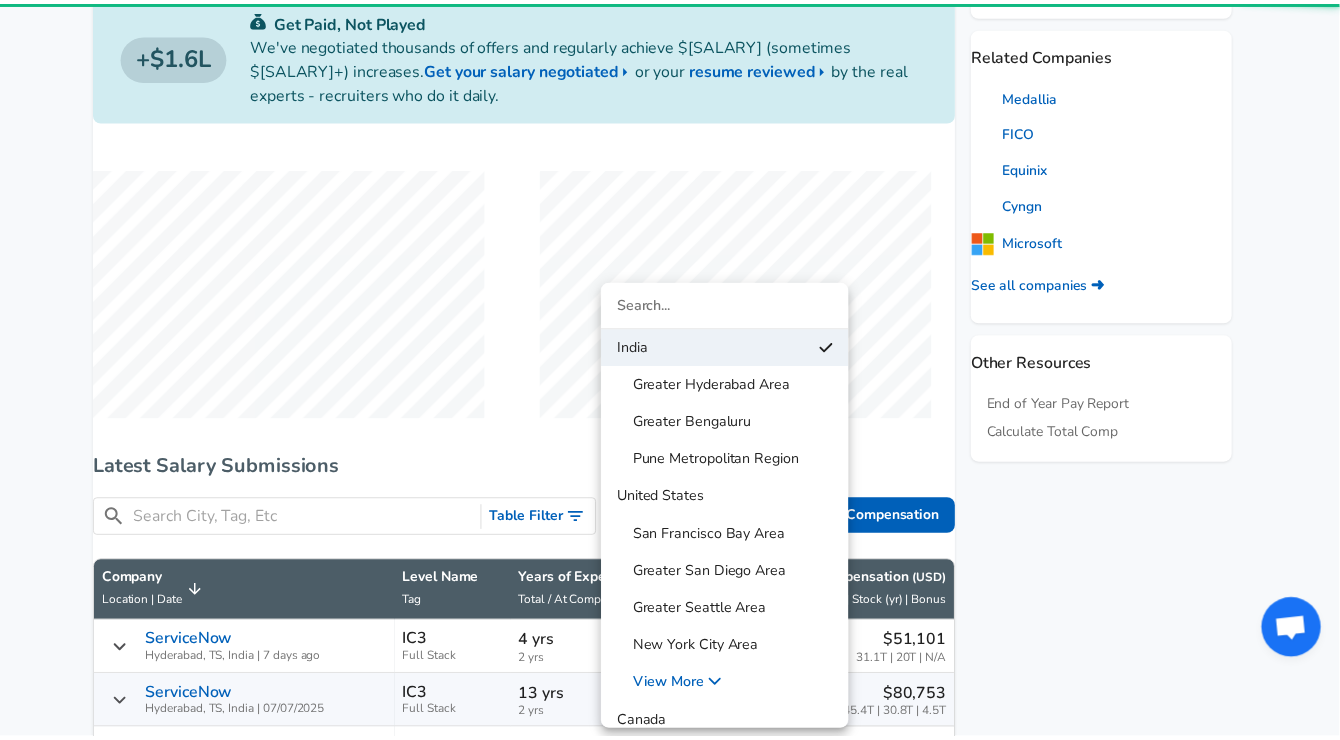 scroll, scrollTop: 0, scrollLeft: 0, axis: both 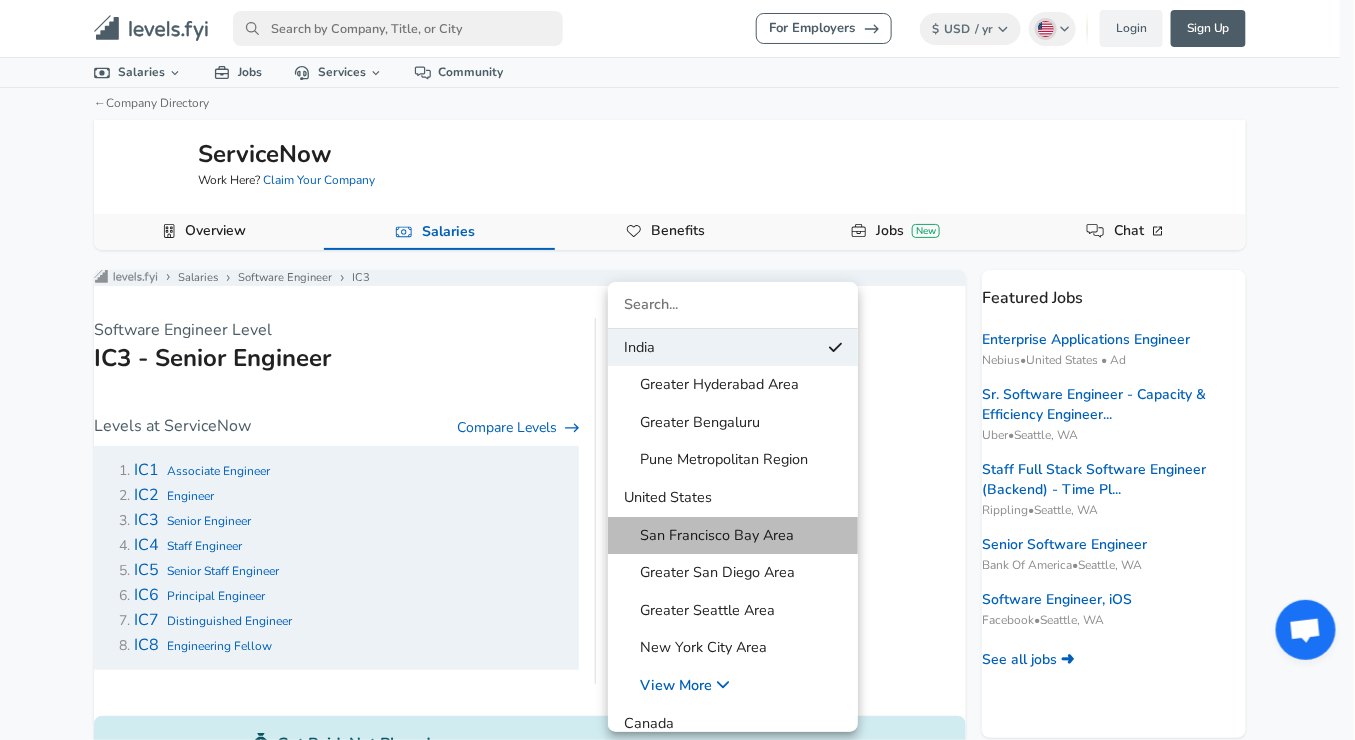 click on "San Francisco Bay Area" at bounding box center (709, 536) 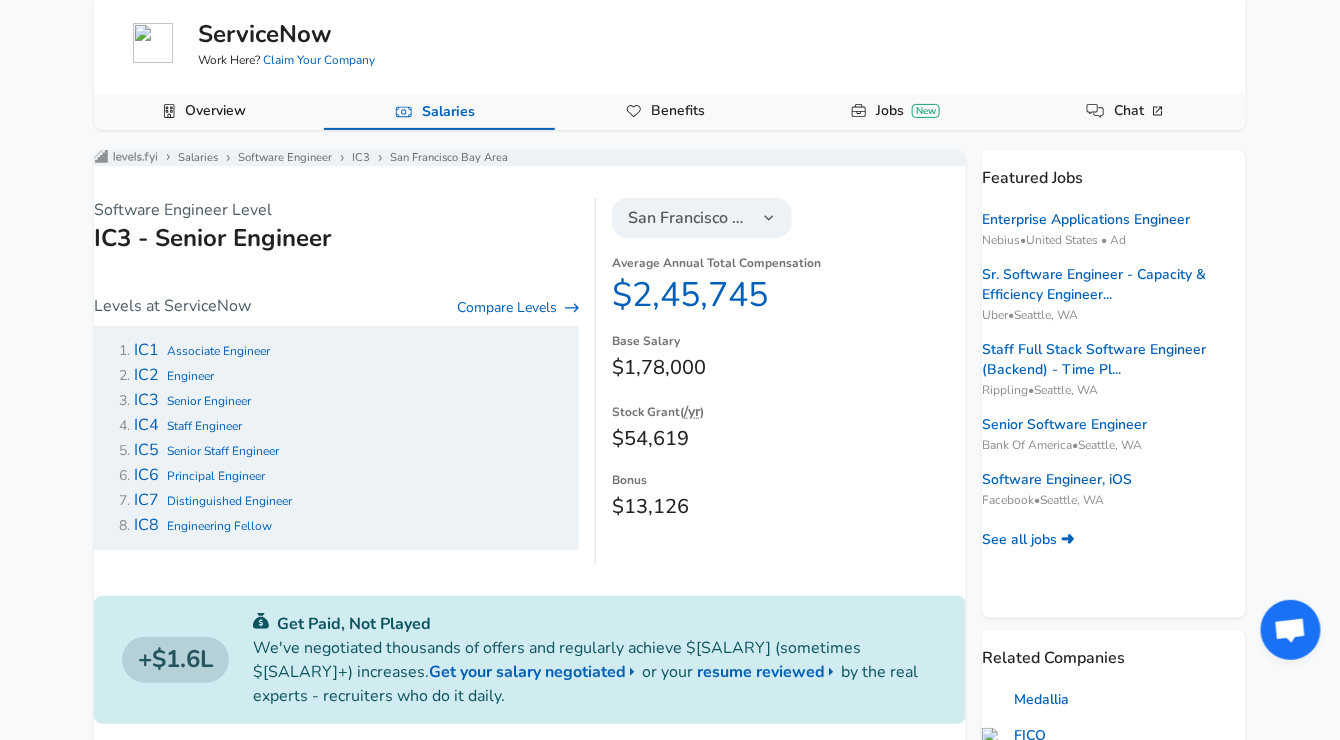 scroll, scrollTop: 120, scrollLeft: 0, axis: vertical 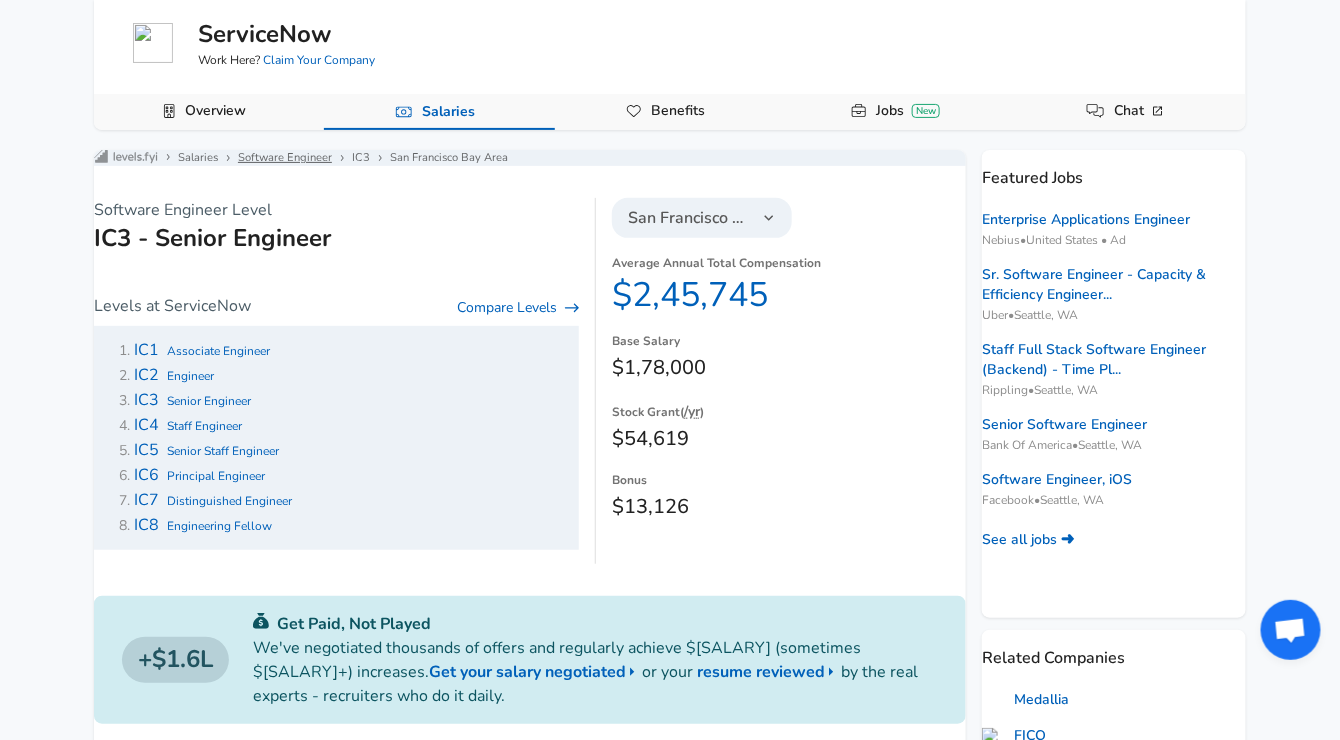 click on "Levels FYI Logo Salaries Software Engineer IC3 San Francisco Bay Area" at bounding box center [530, 158] 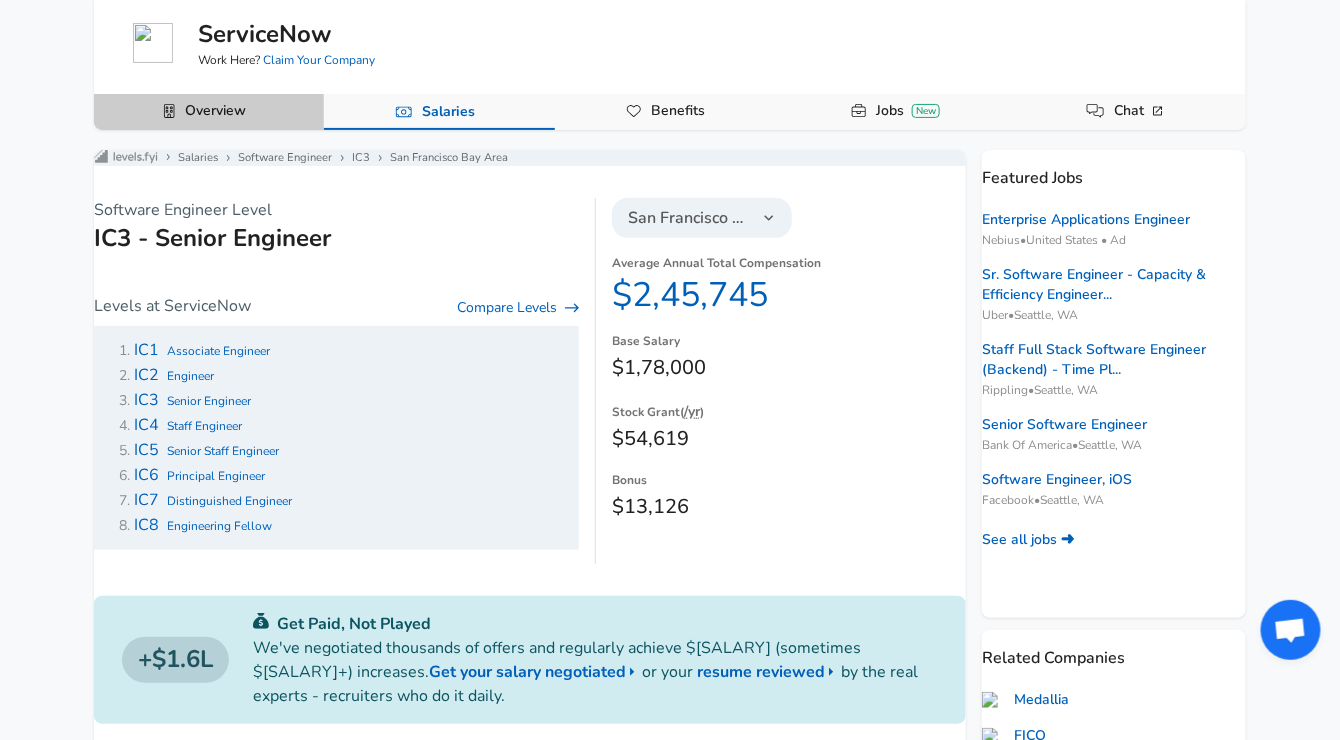click on "Overview" at bounding box center [215, 111] 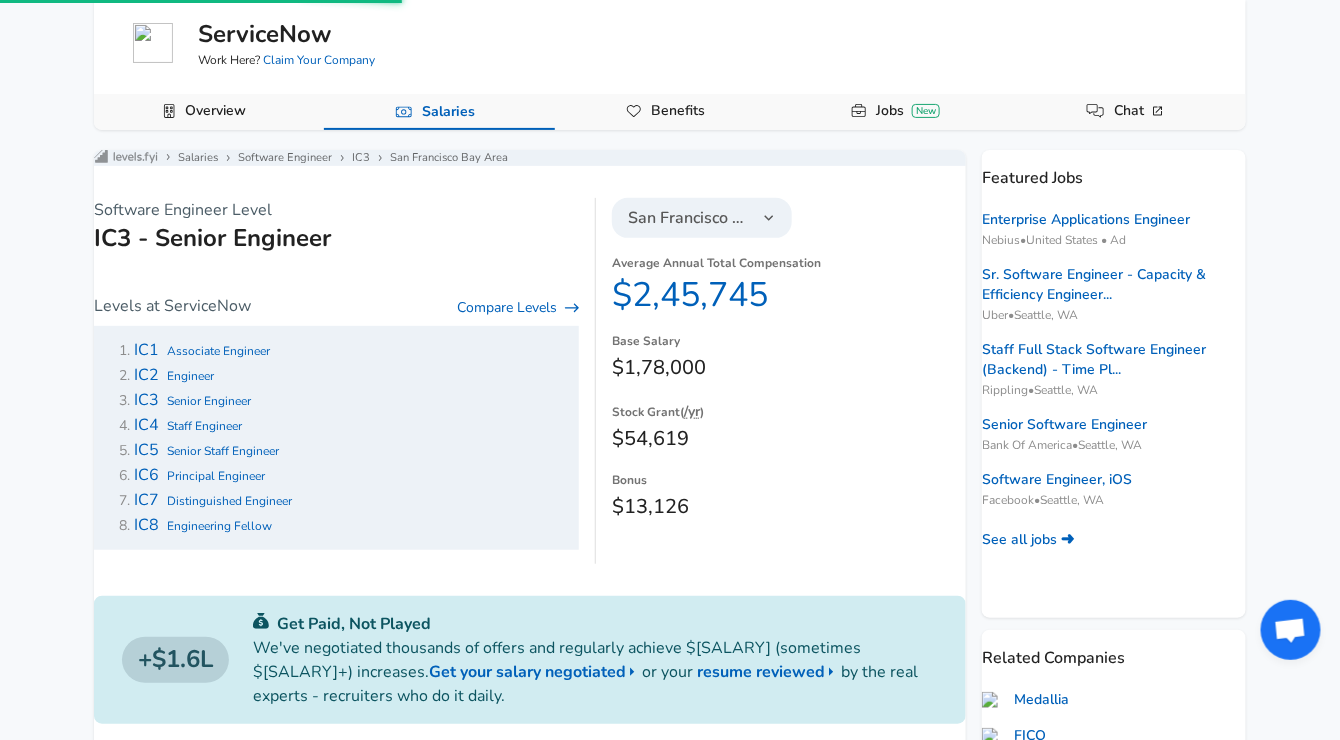 scroll, scrollTop: 0, scrollLeft: 0, axis: both 